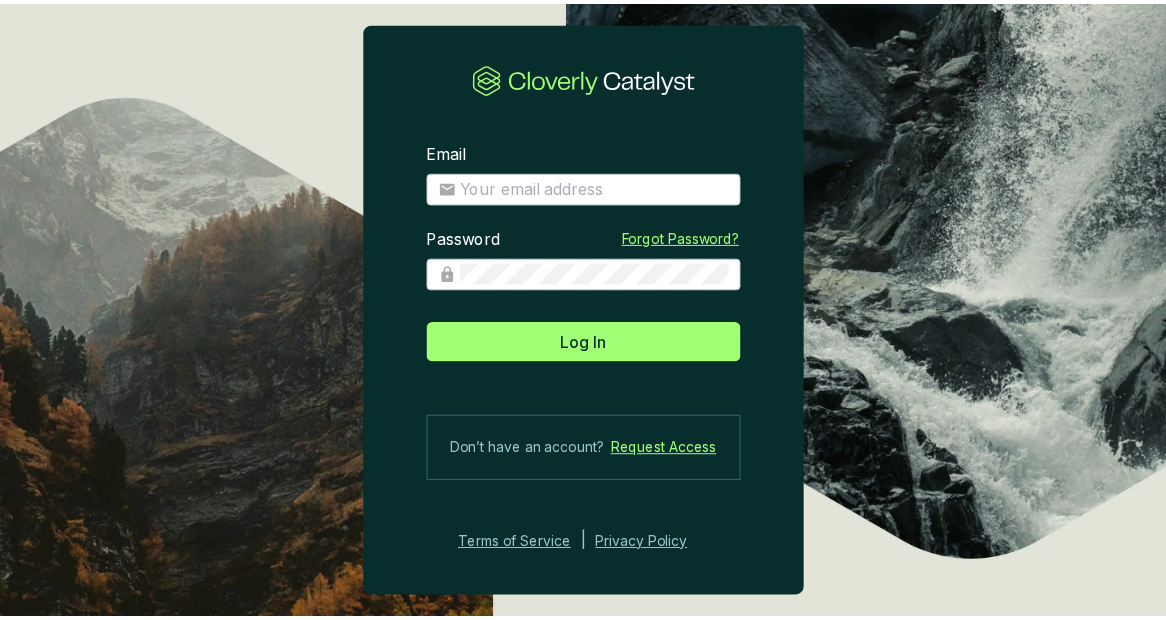 scroll, scrollTop: 0, scrollLeft: 0, axis: both 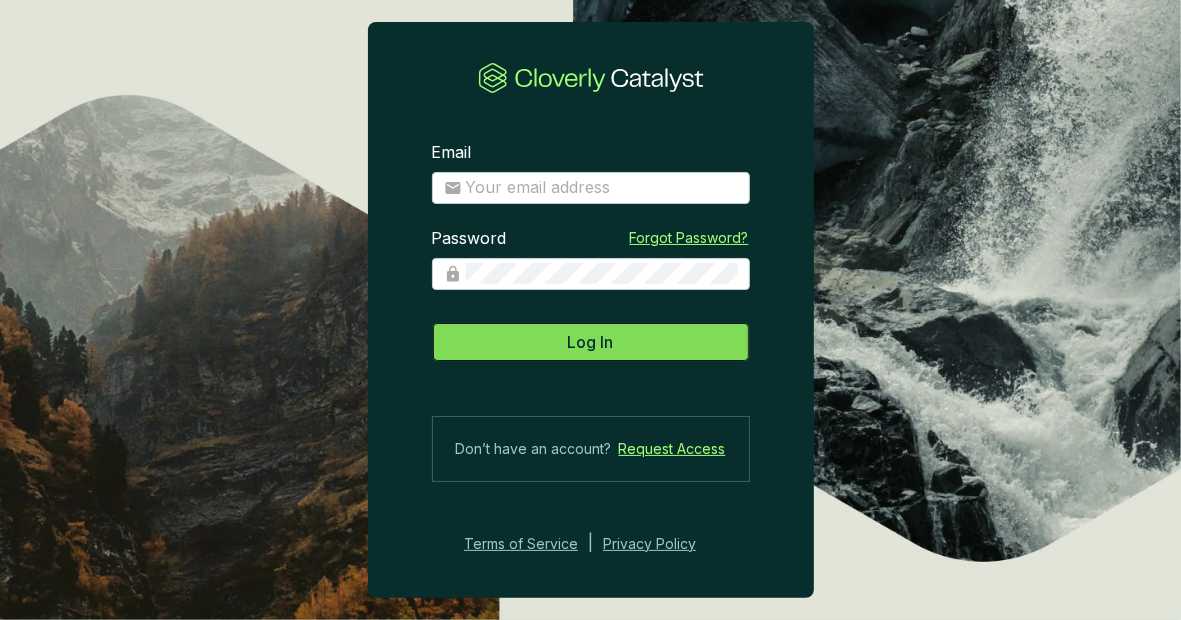 type on "[PERSON_NAME][EMAIL_ADDRESS][DOMAIN_NAME]" 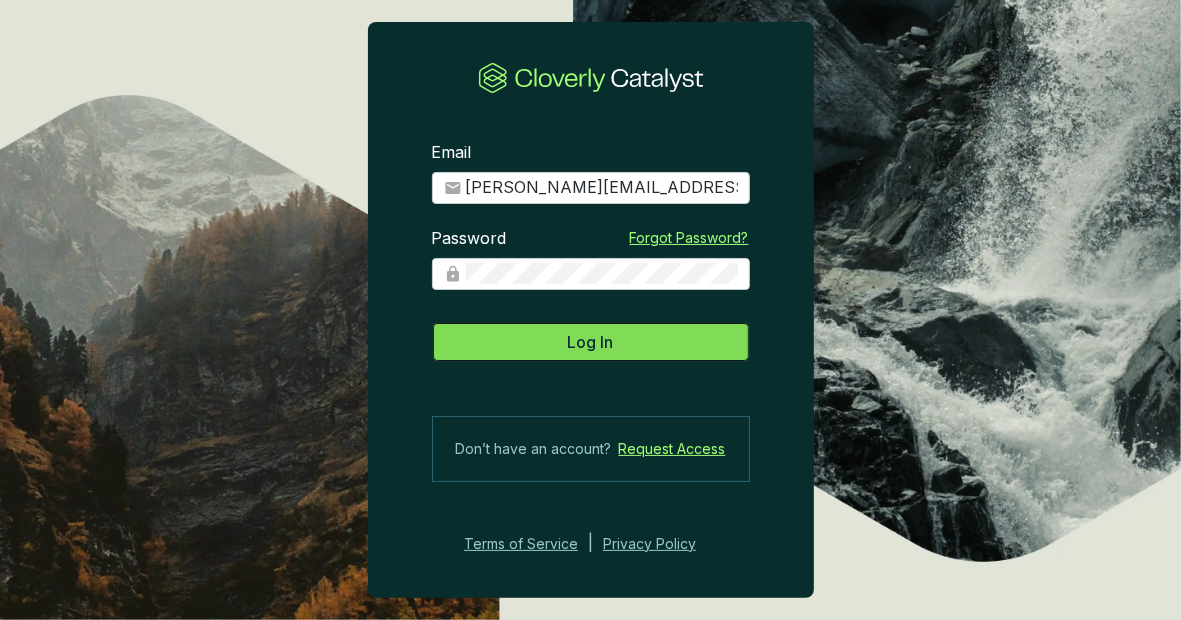 click on "Log In" at bounding box center [591, 342] 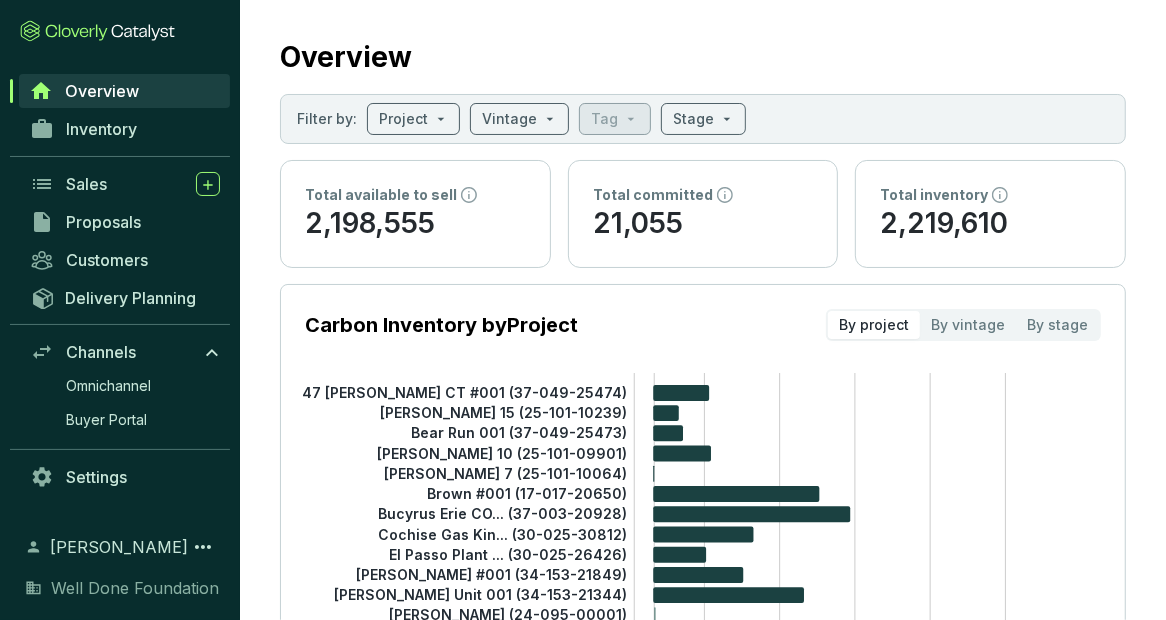 scroll, scrollTop: 0, scrollLeft: 0, axis: both 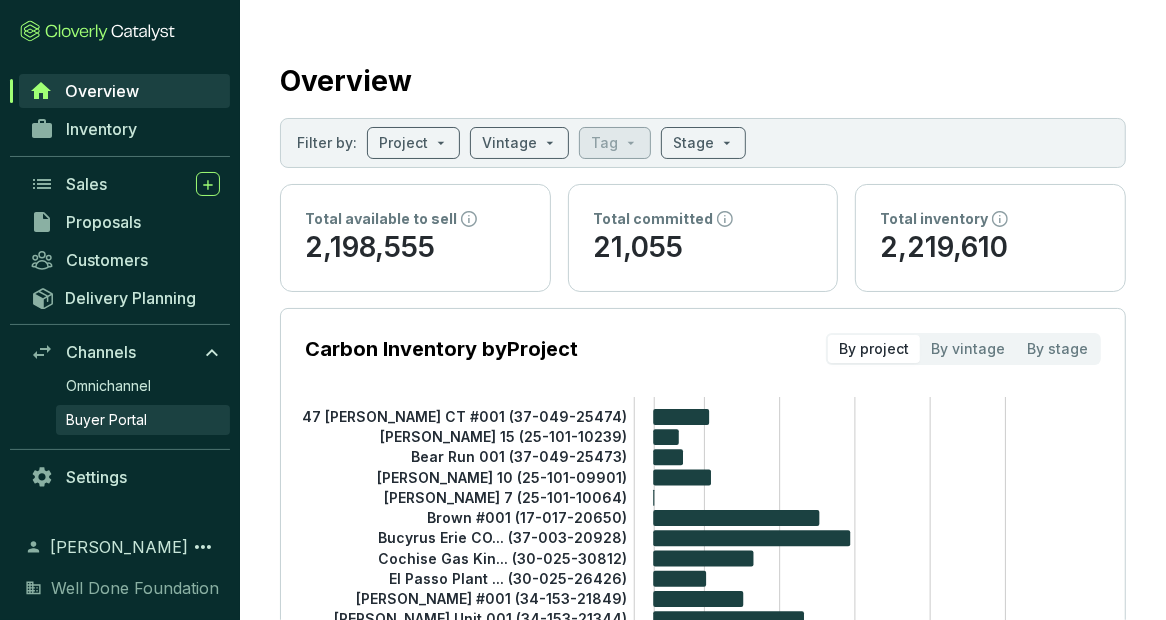 click on "Buyer Portal" at bounding box center [106, 420] 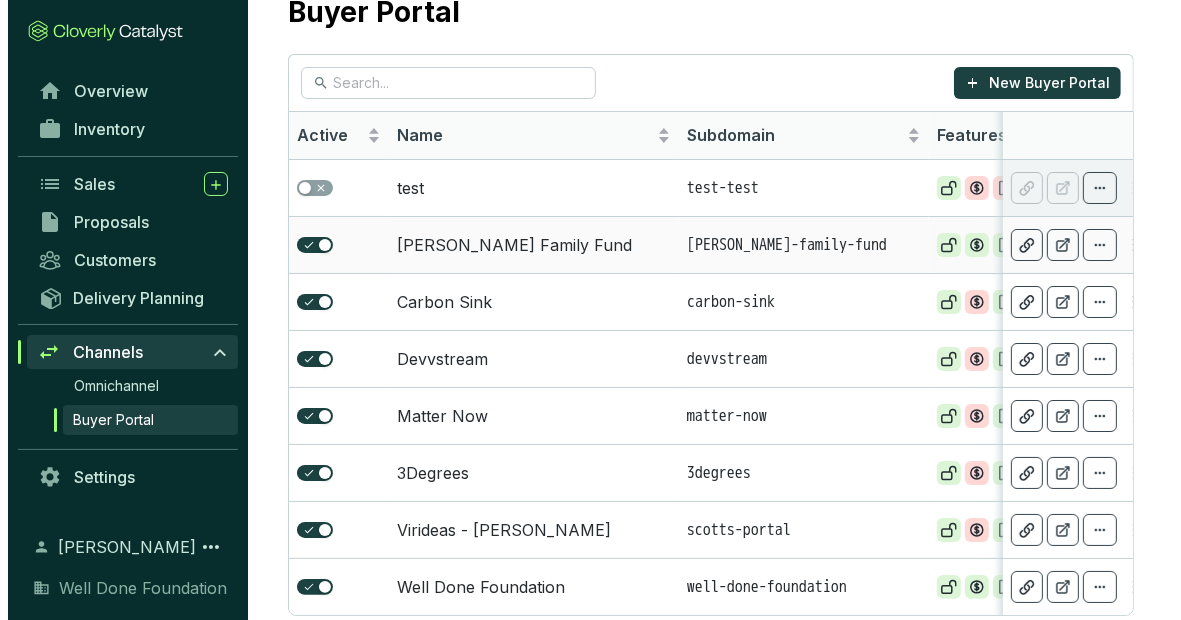 scroll, scrollTop: 82, scrollLeft: 0, axis: vertical 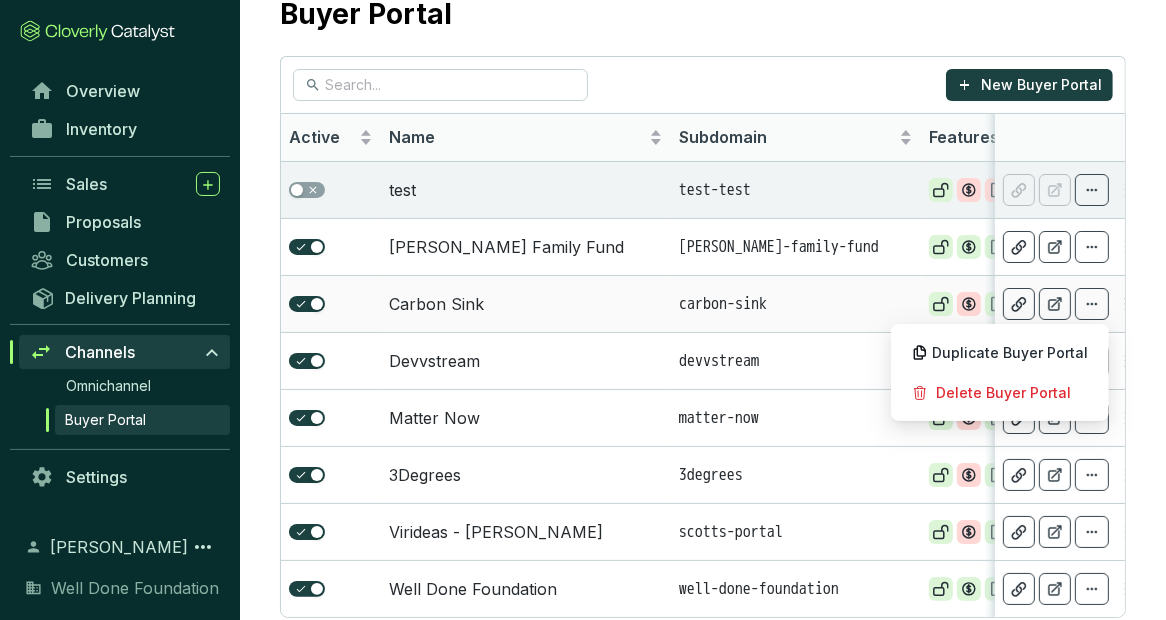 click 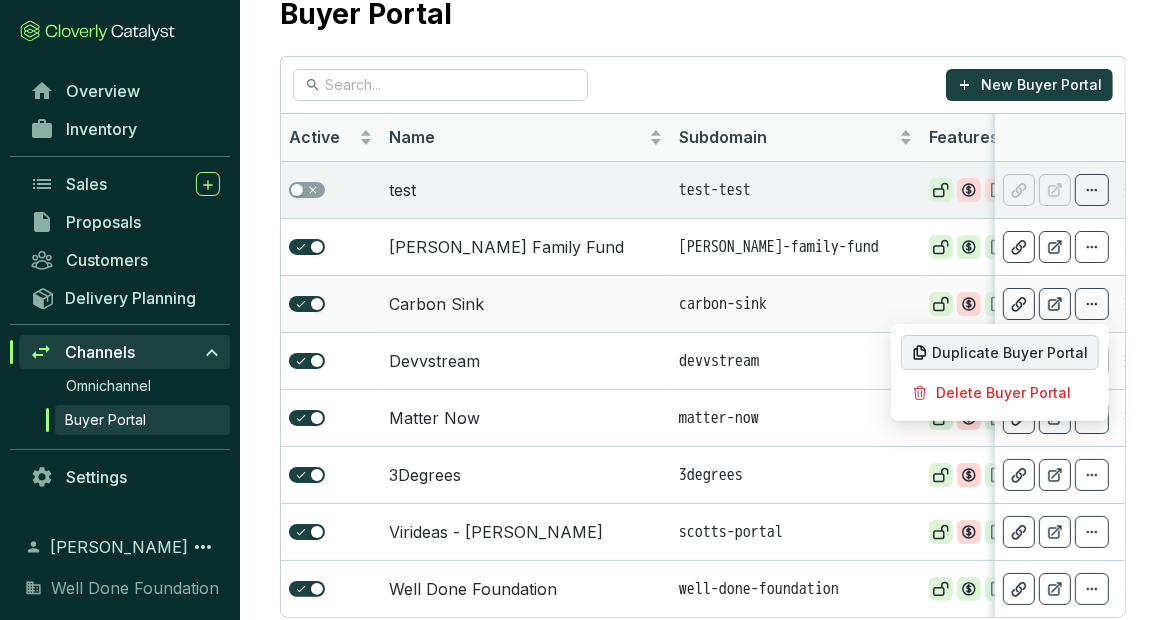 click on "Duplicate Buyer Portal" at bounding box center [1010, 353] 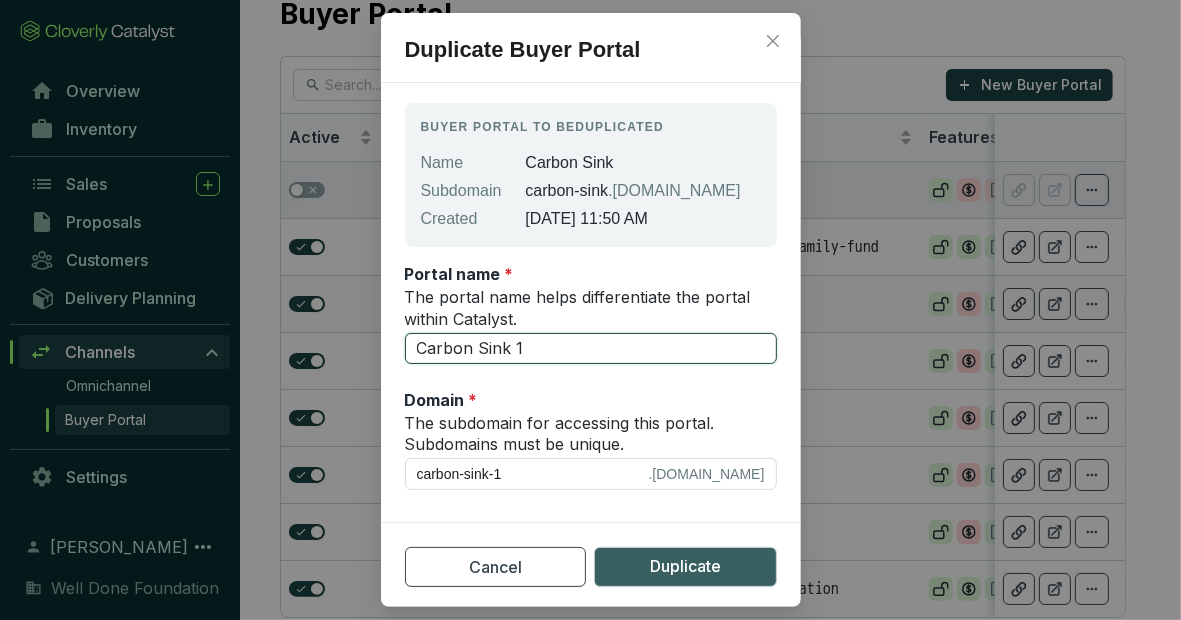 click on "Carbon Sink 1" at bounding box center [591, 349] 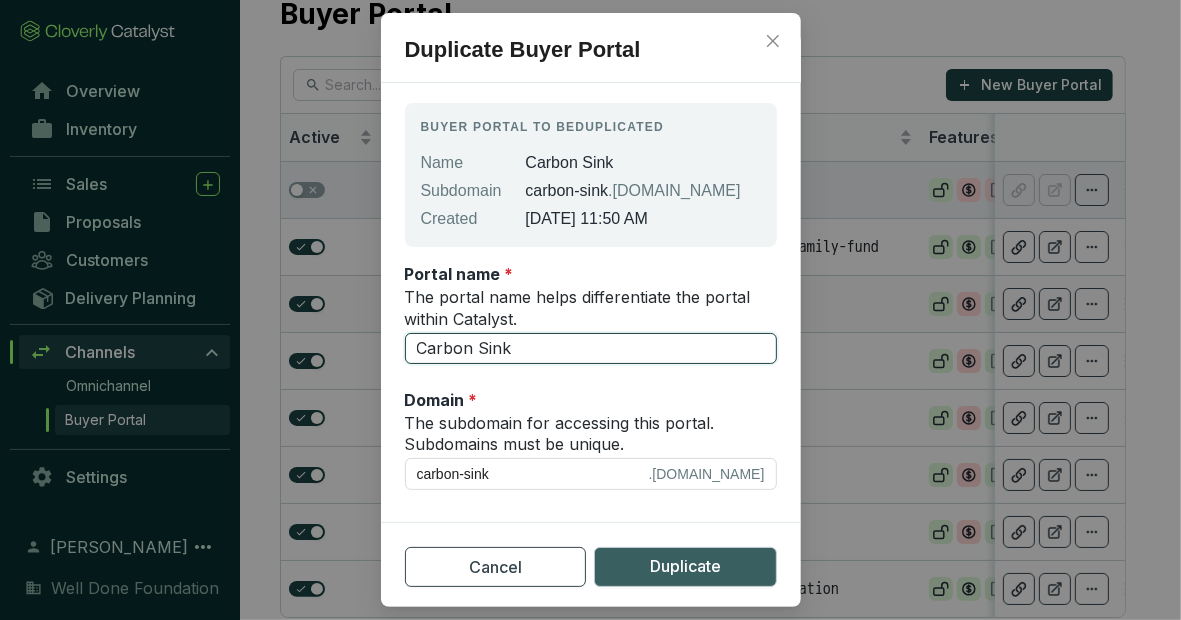 type on "Carbon Sin" 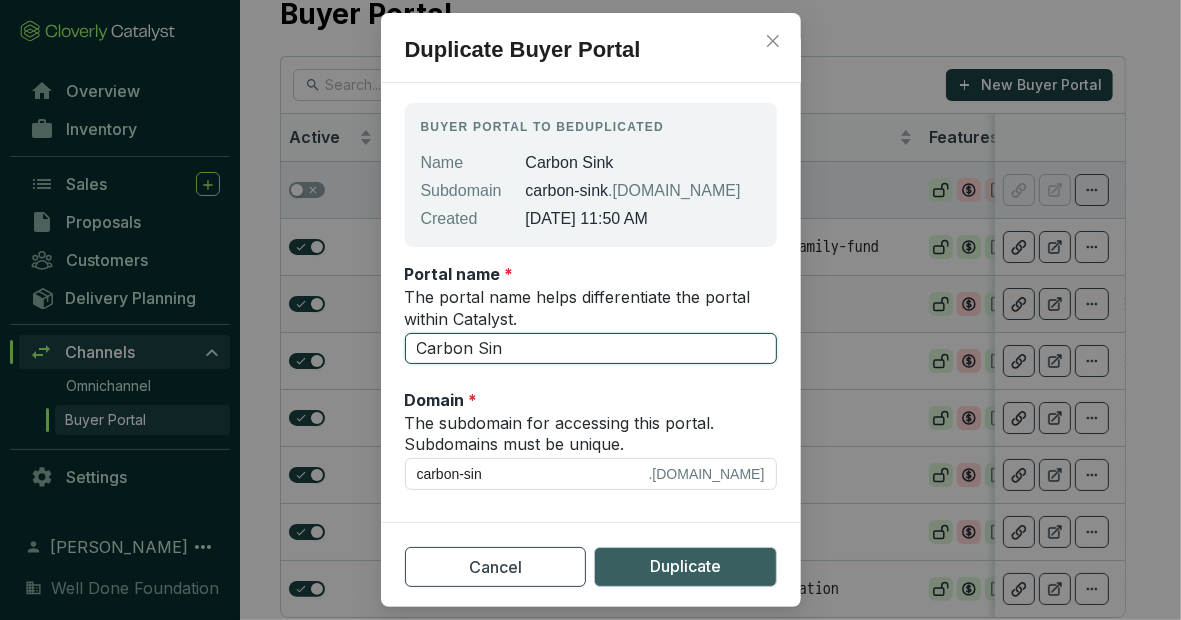 type on "Carbon Si" 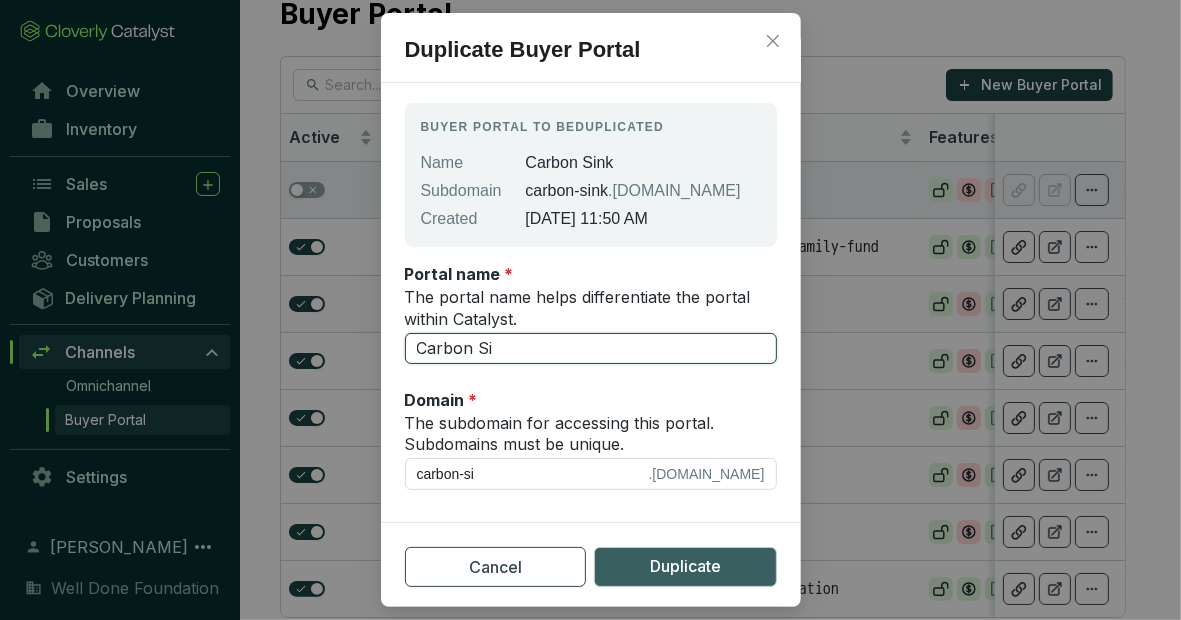 type on "Carbon S" 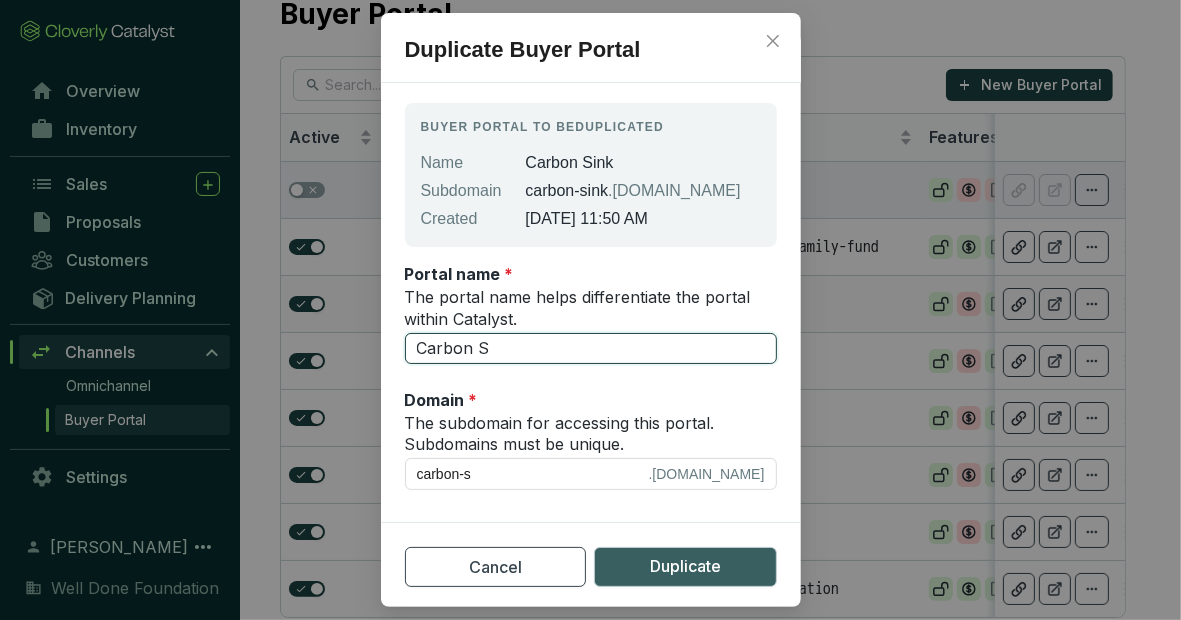 type on "Carbon" 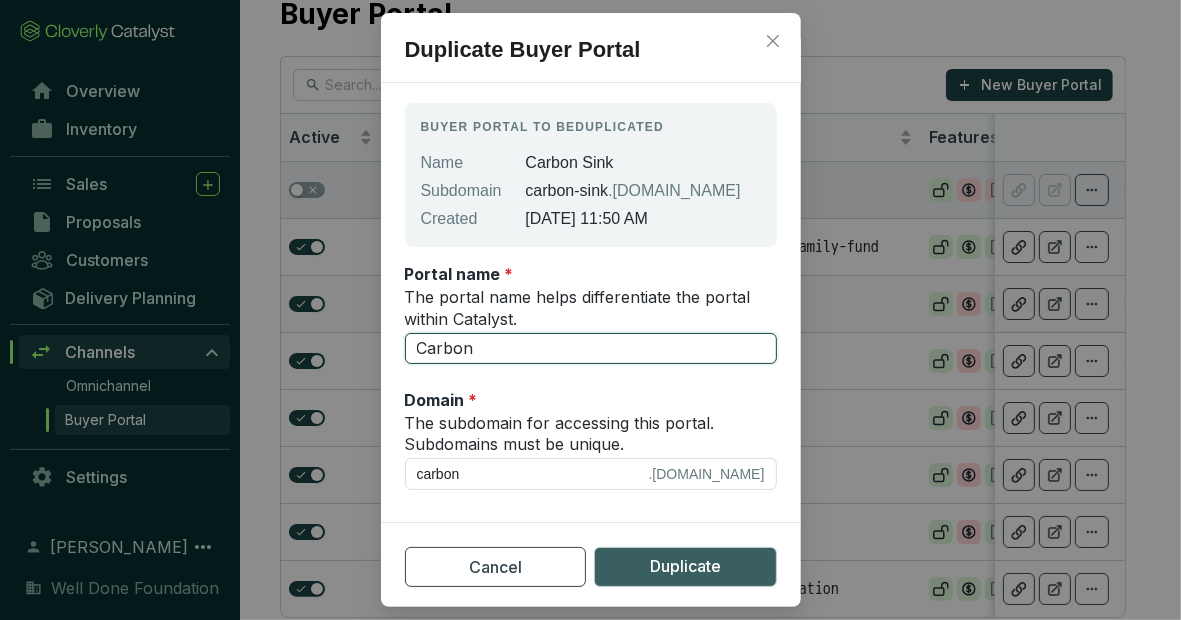 type on "Carbo" 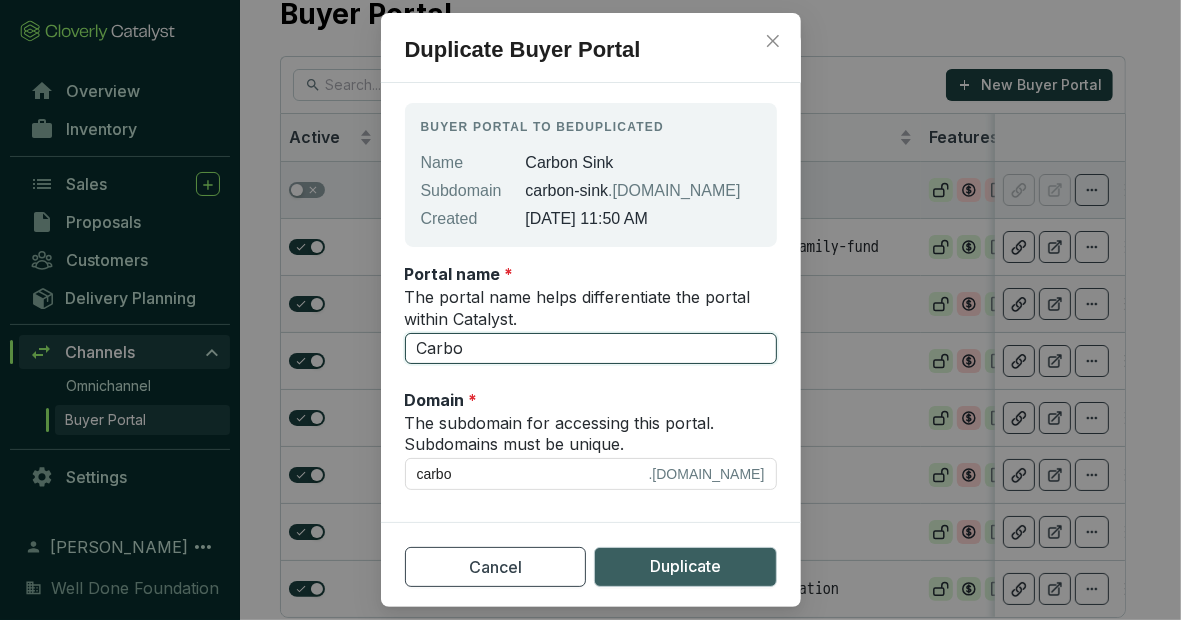 type on "Carb" 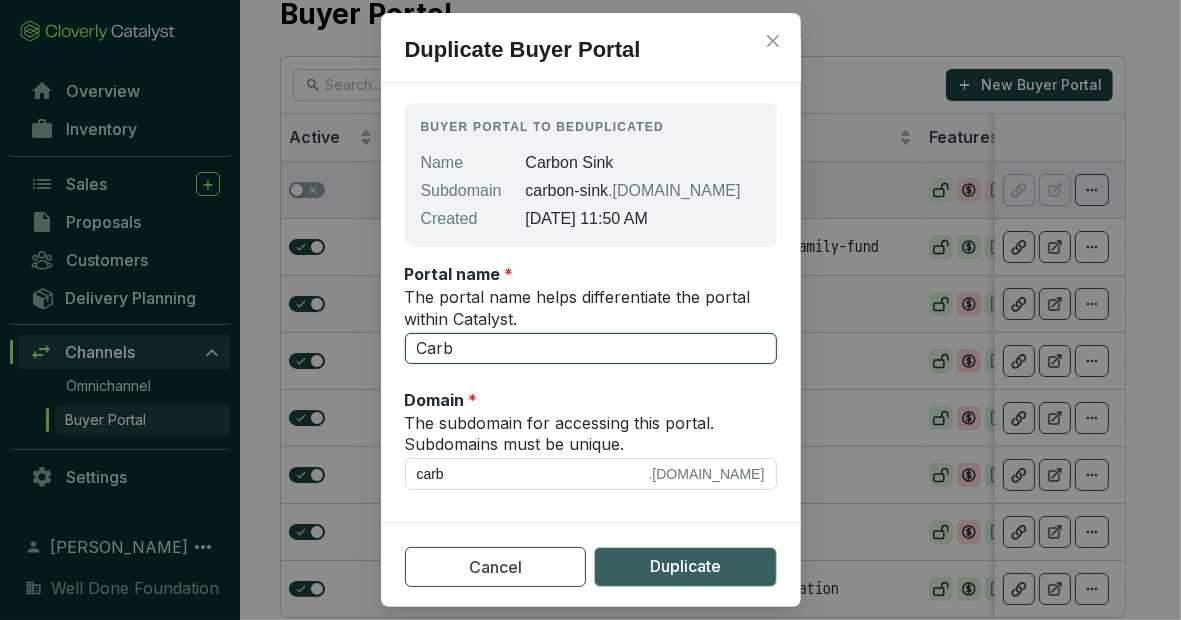 type on "Car" 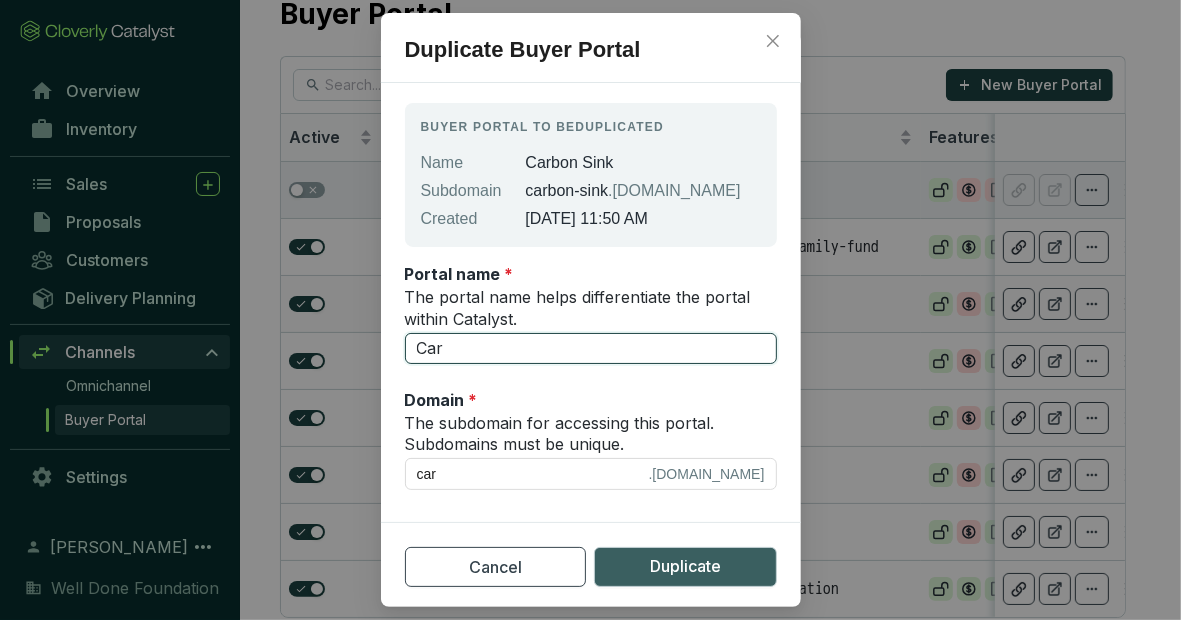 type on "Ca" 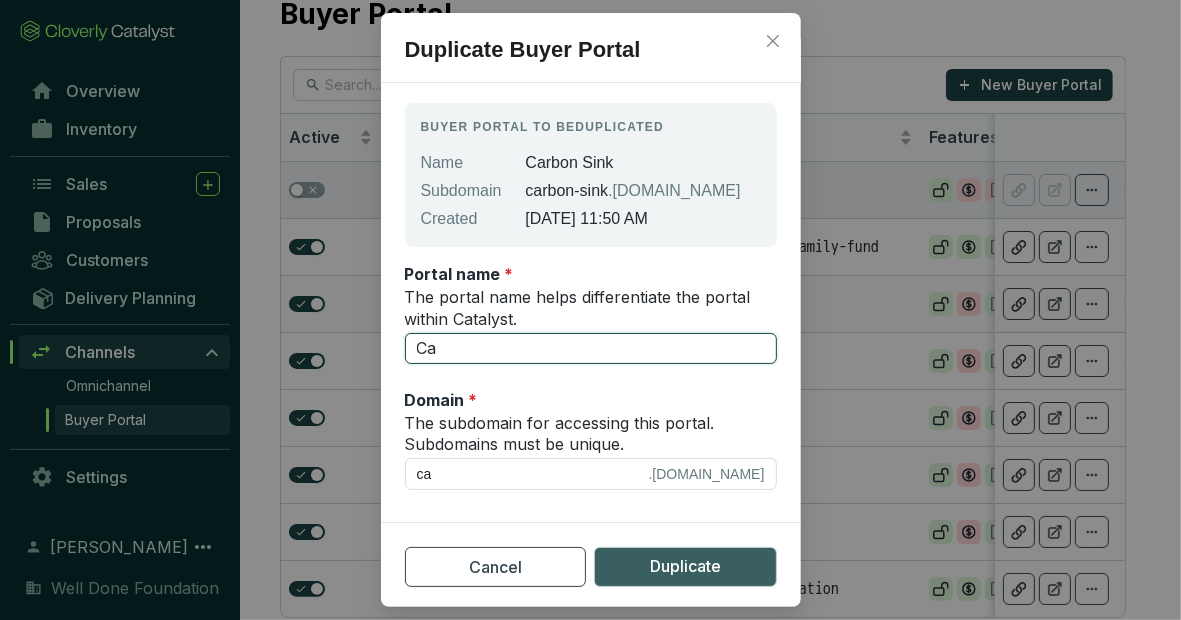 type on "C" 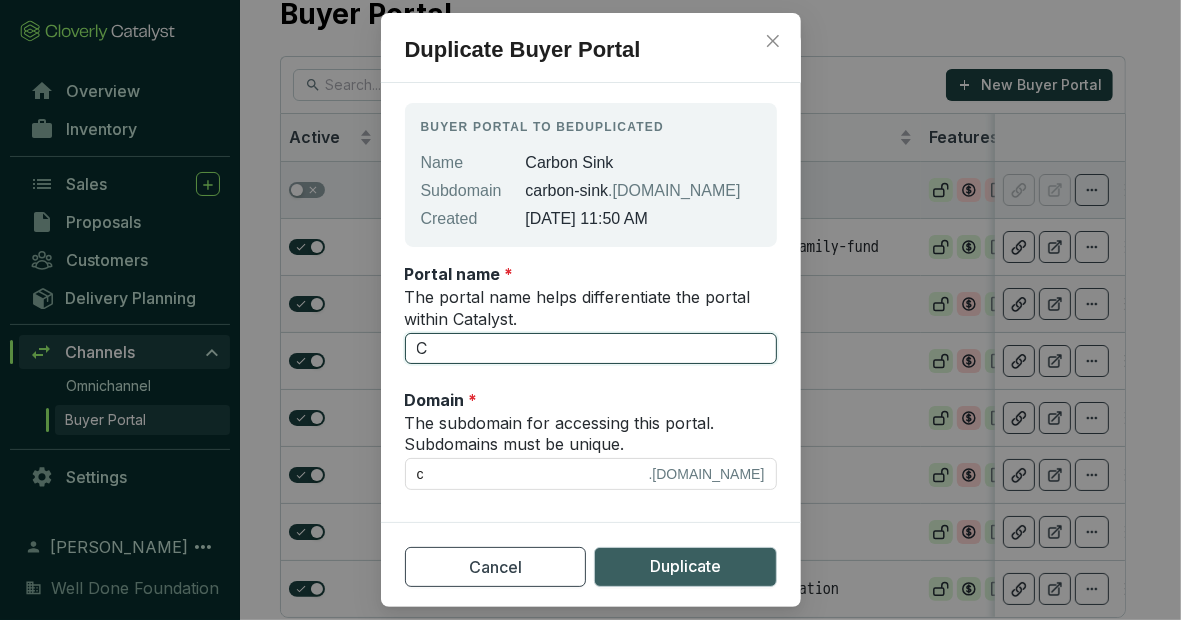 type 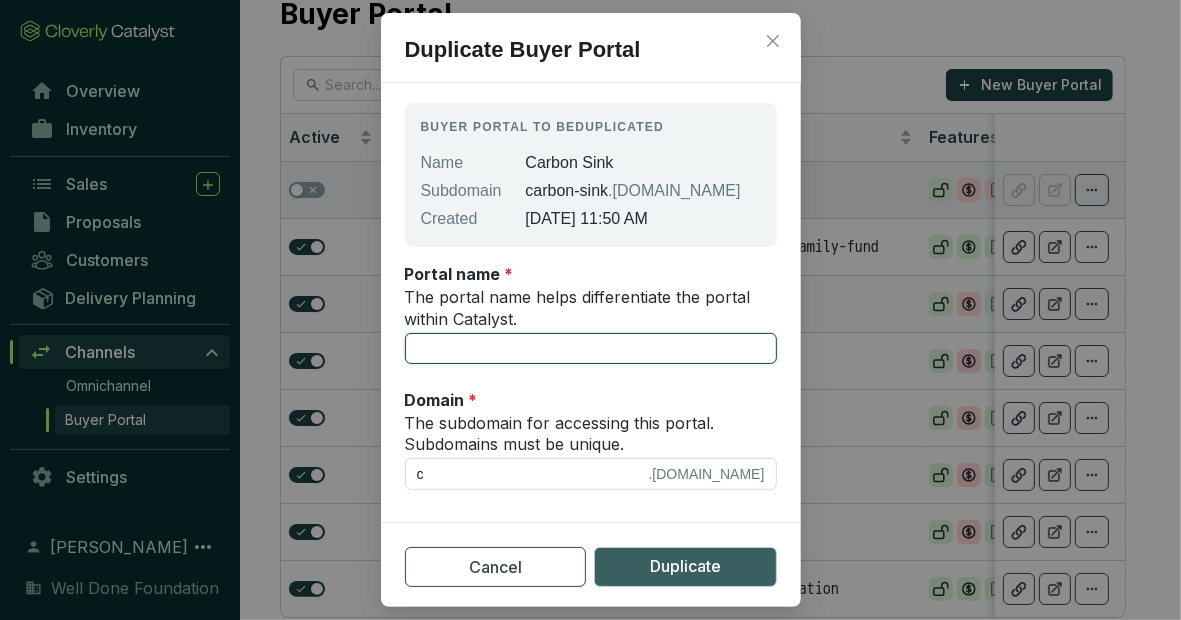 type 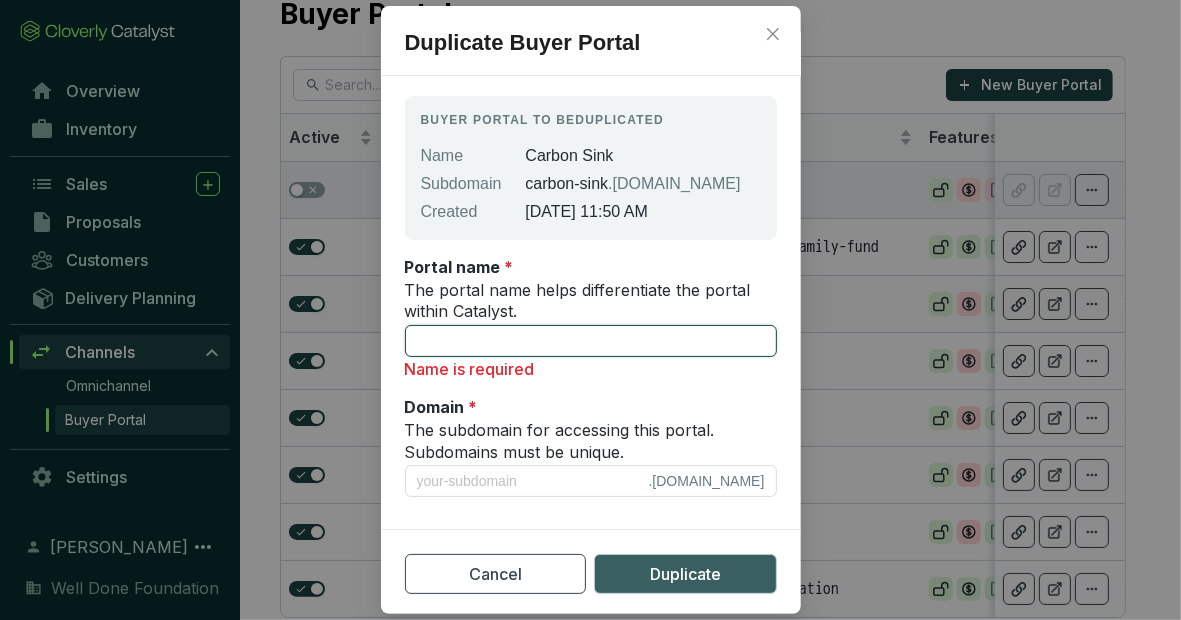 type on "F" 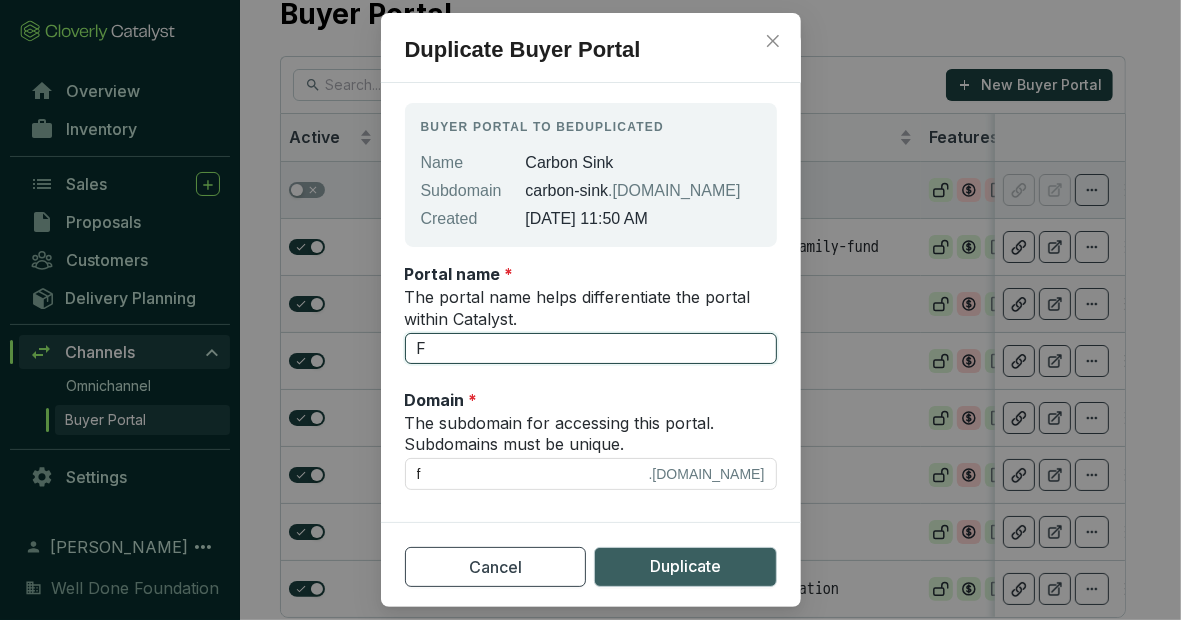 type on "Fi" 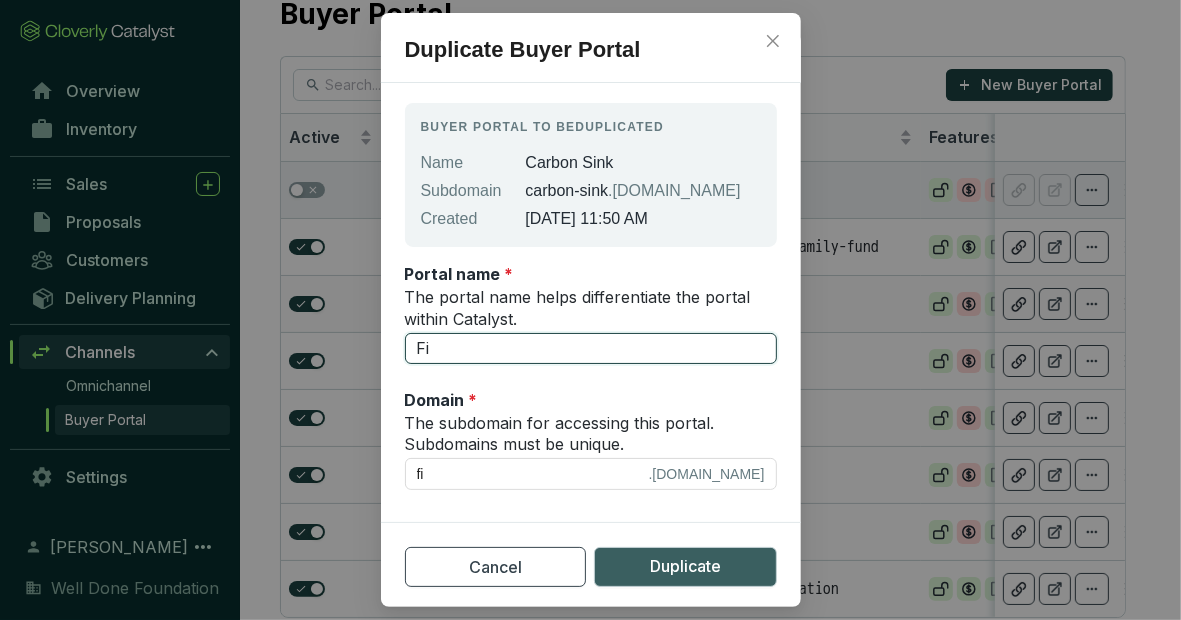 type on "Fin" 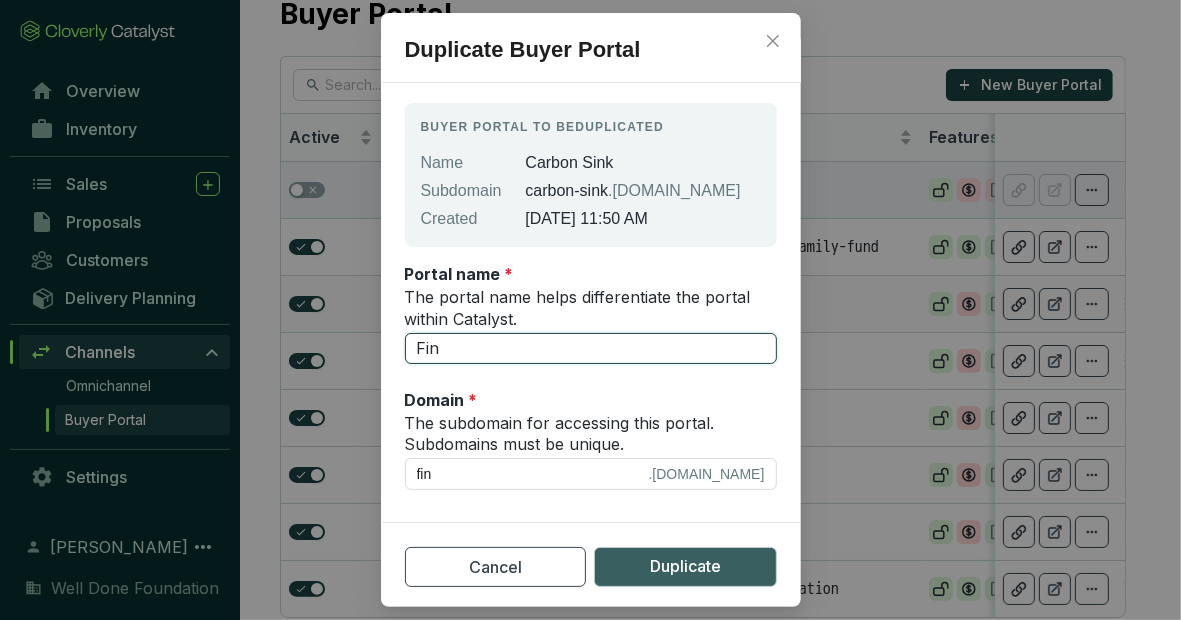 type on "Fint" 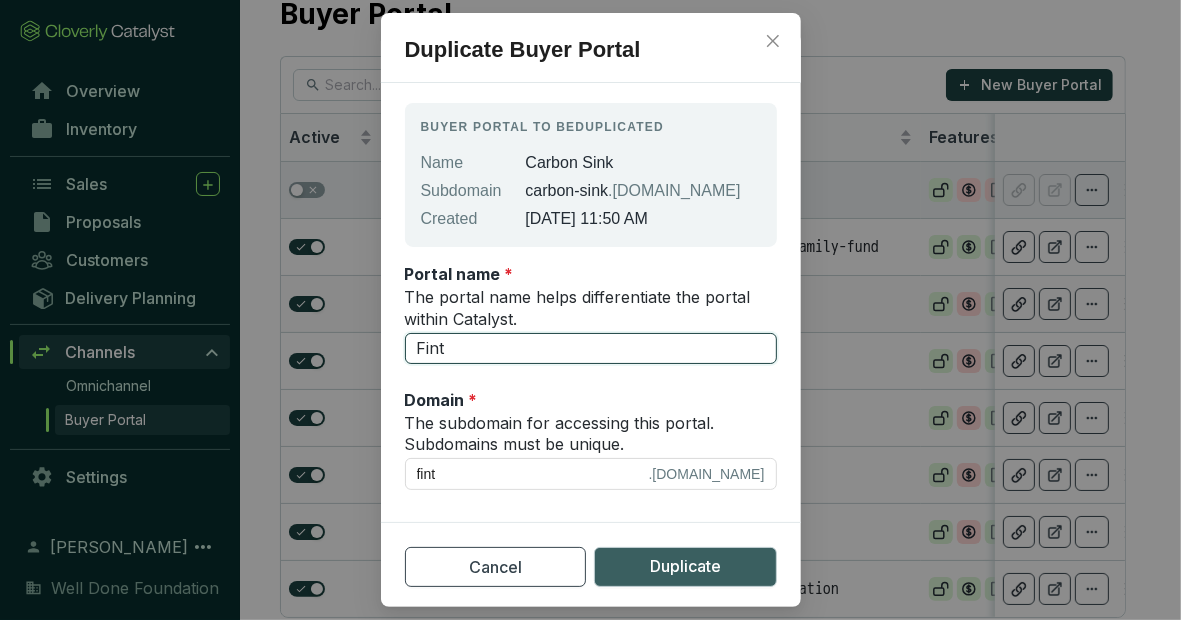 type on "Finti" 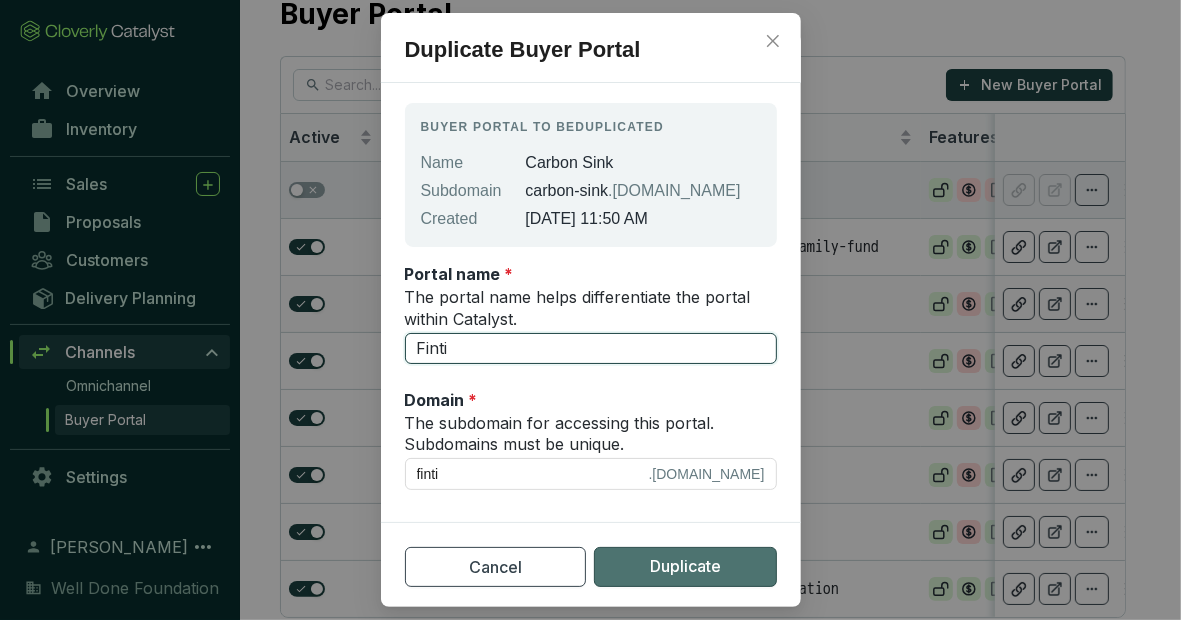 type on "Finti" 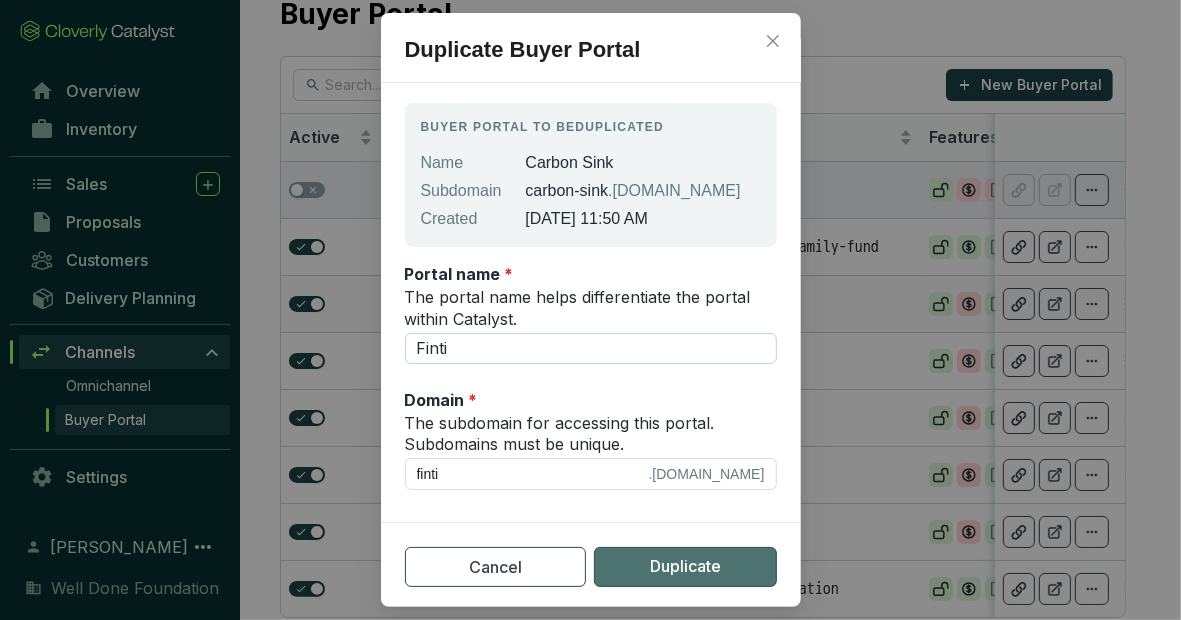click on "Duplicate" at bounding box center (685, 566) 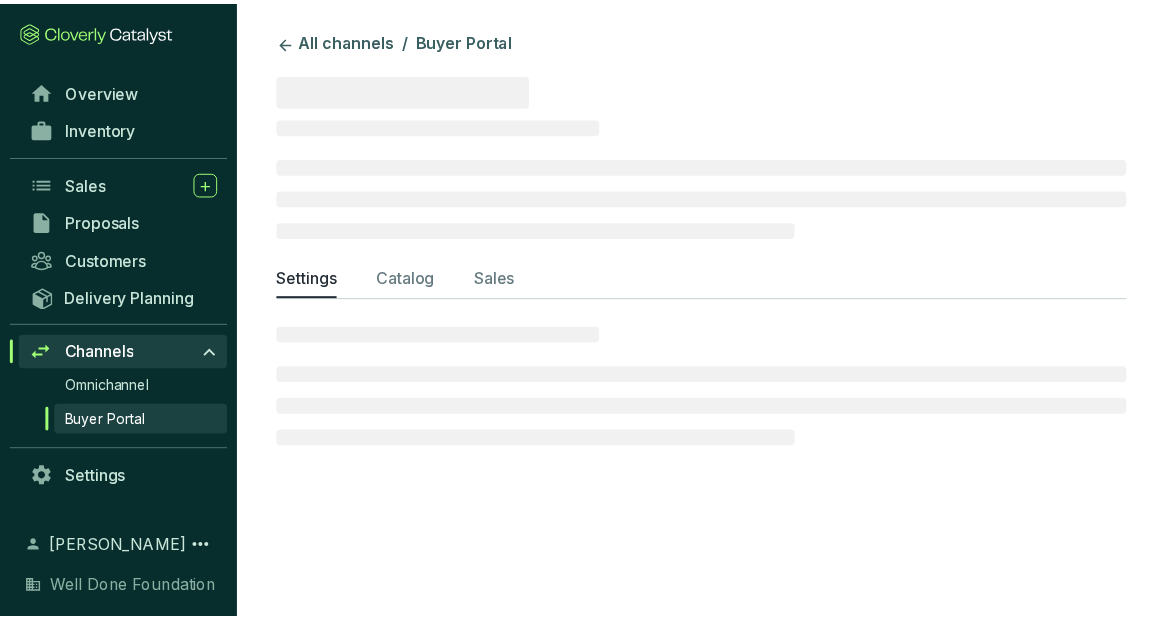 scroll, scrollTop: 0, scrollLeft: 0, axis: both 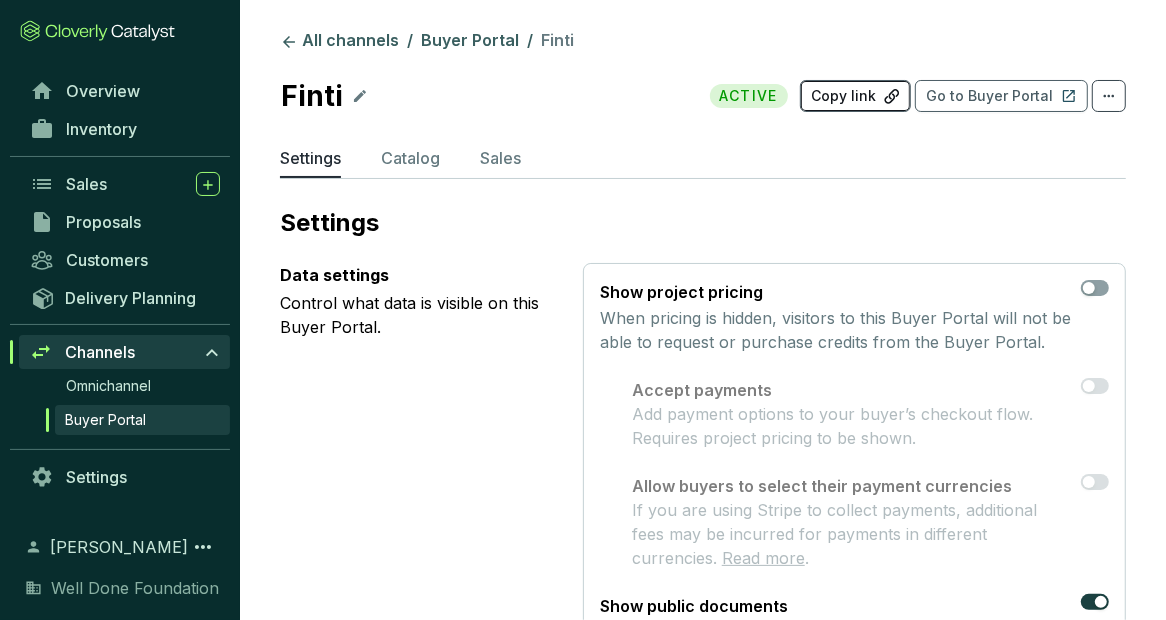 click on "Copy link" at bounding box center [843, 96] 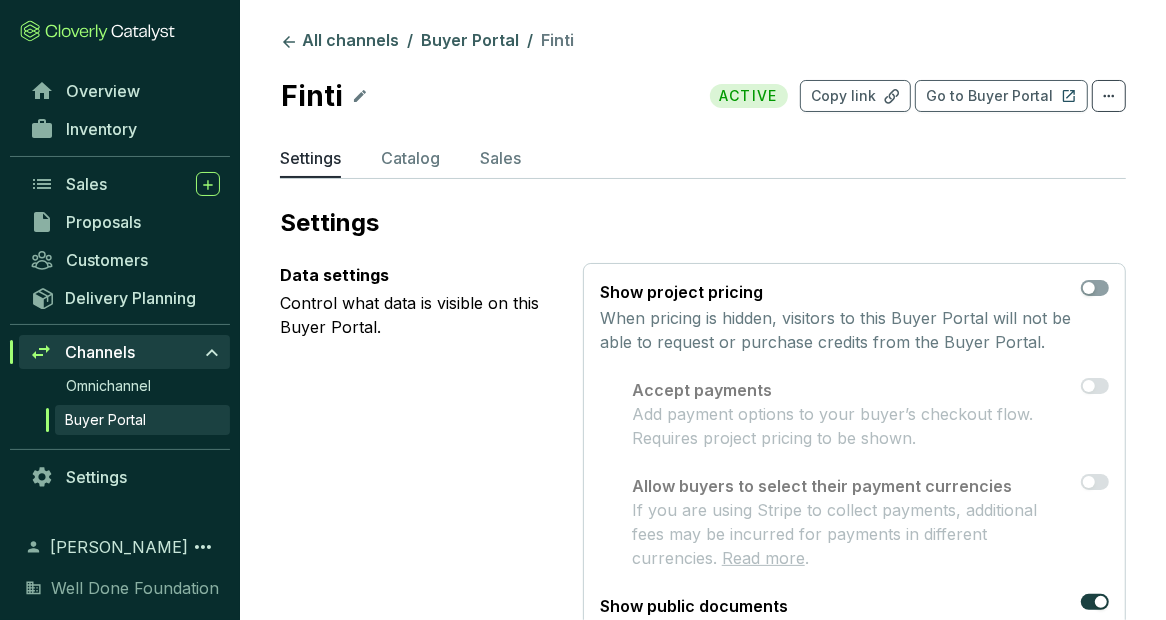 click 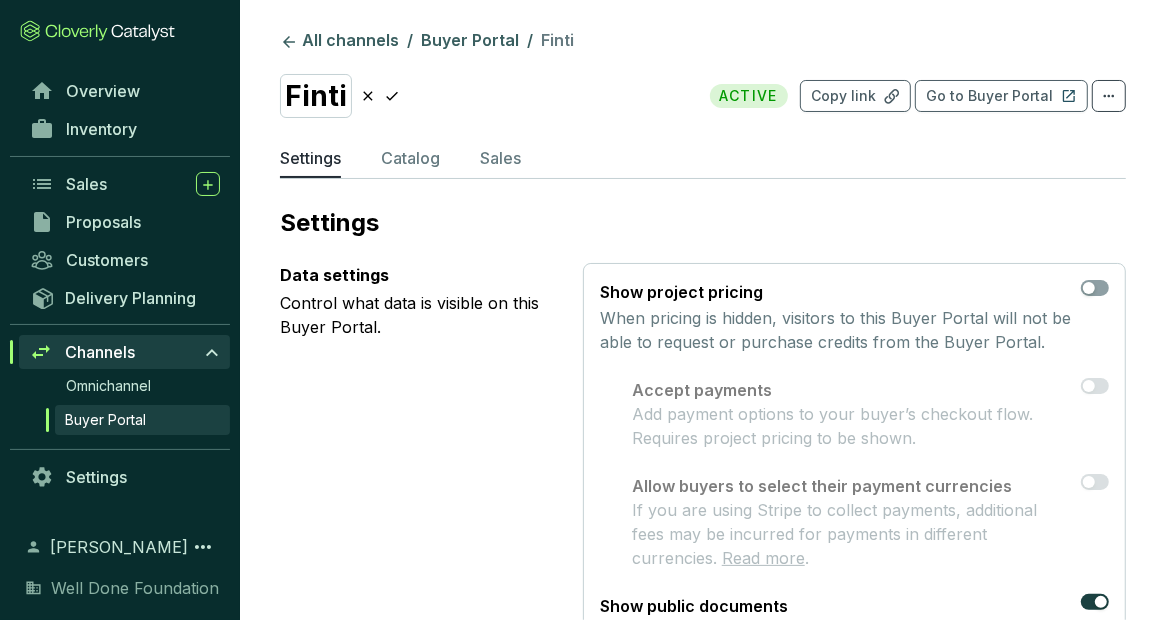 click 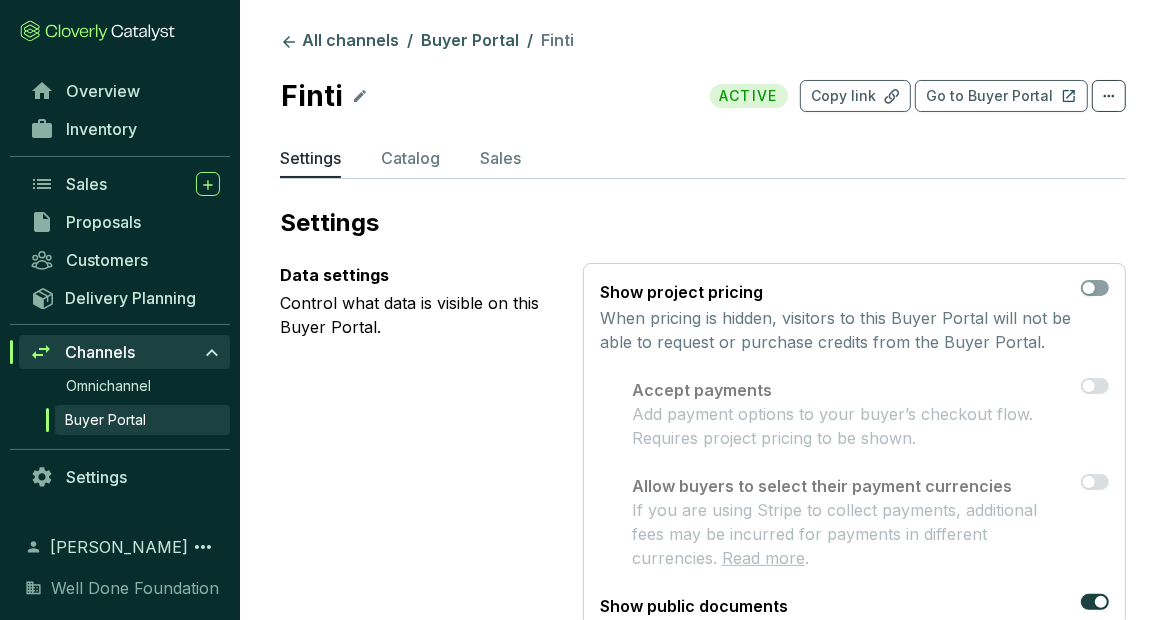 click 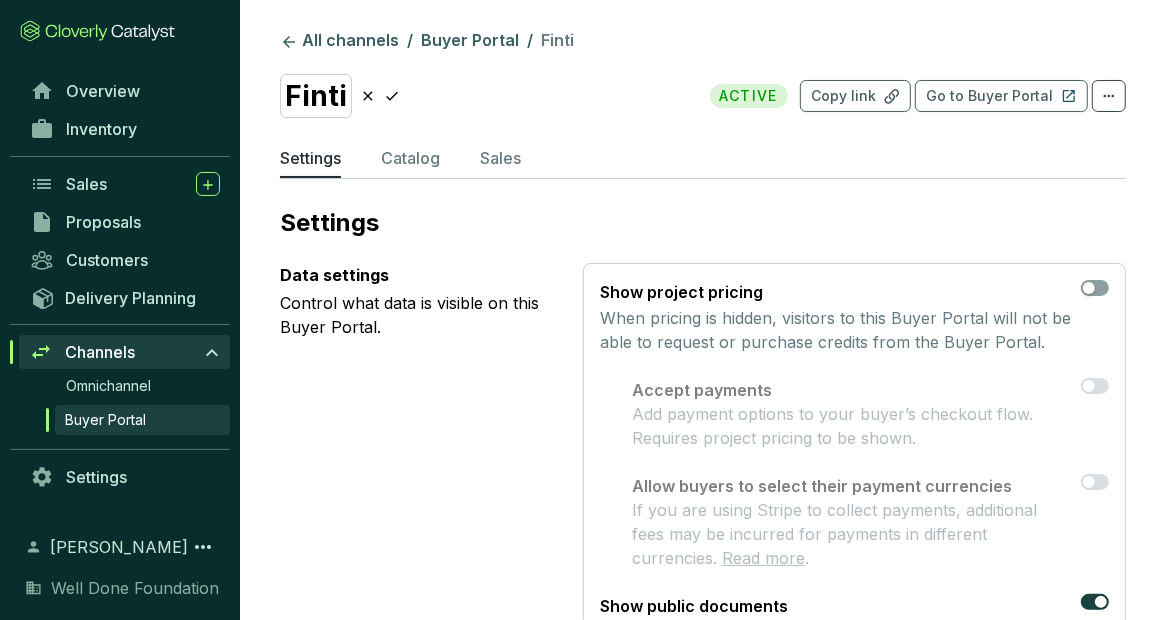 type 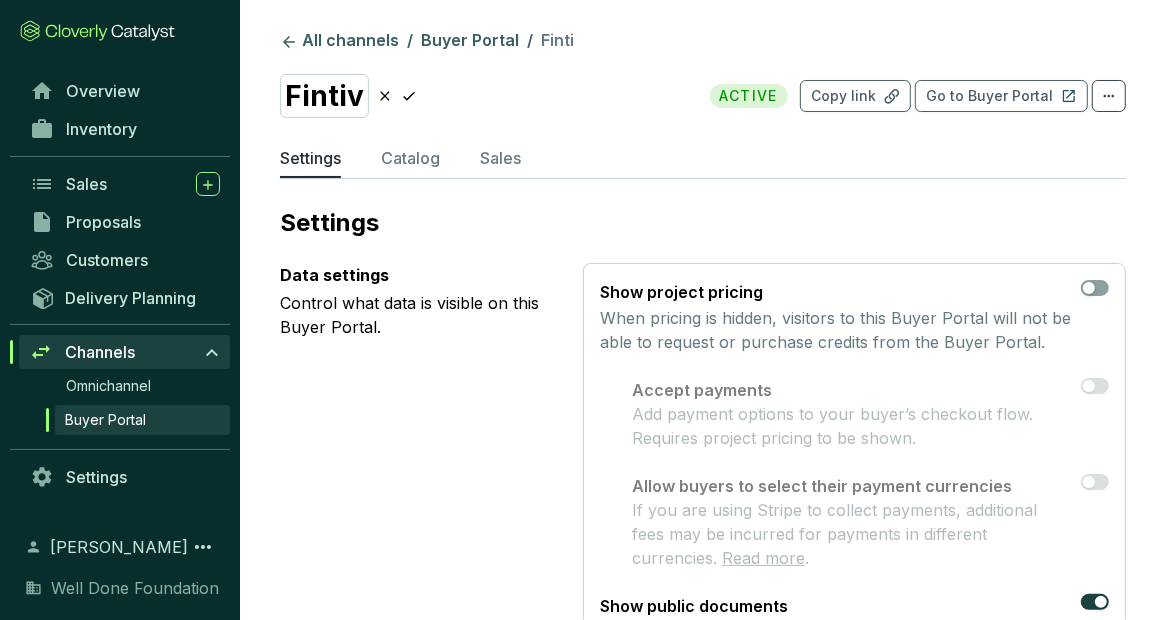 click 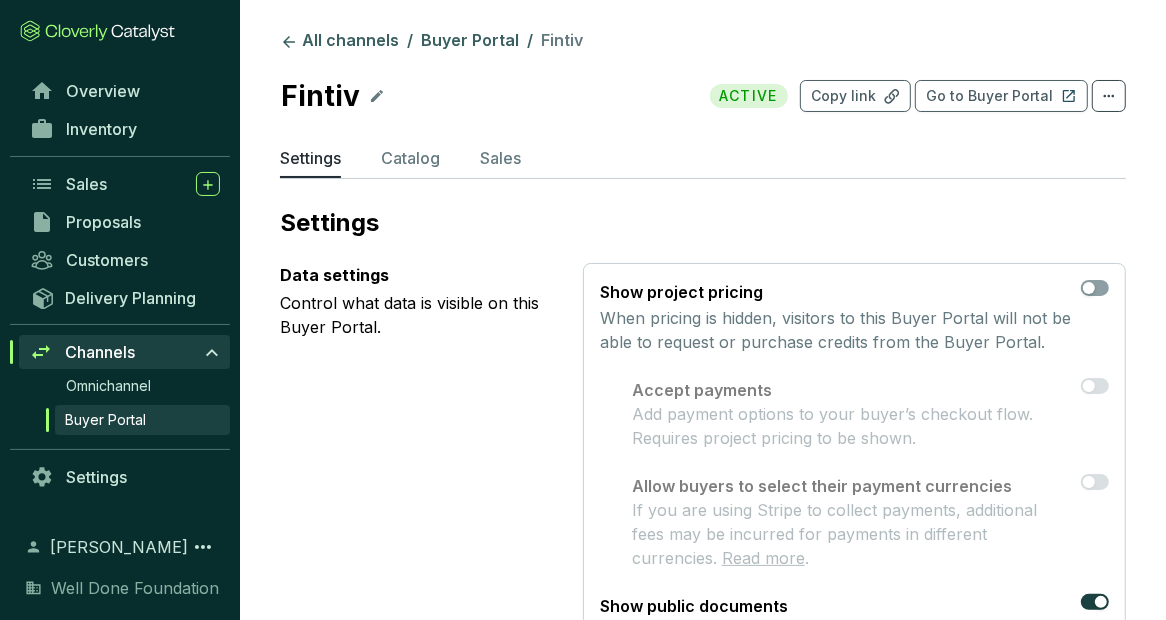 click on "Buyer Portal" at bounding box center (105, 420) 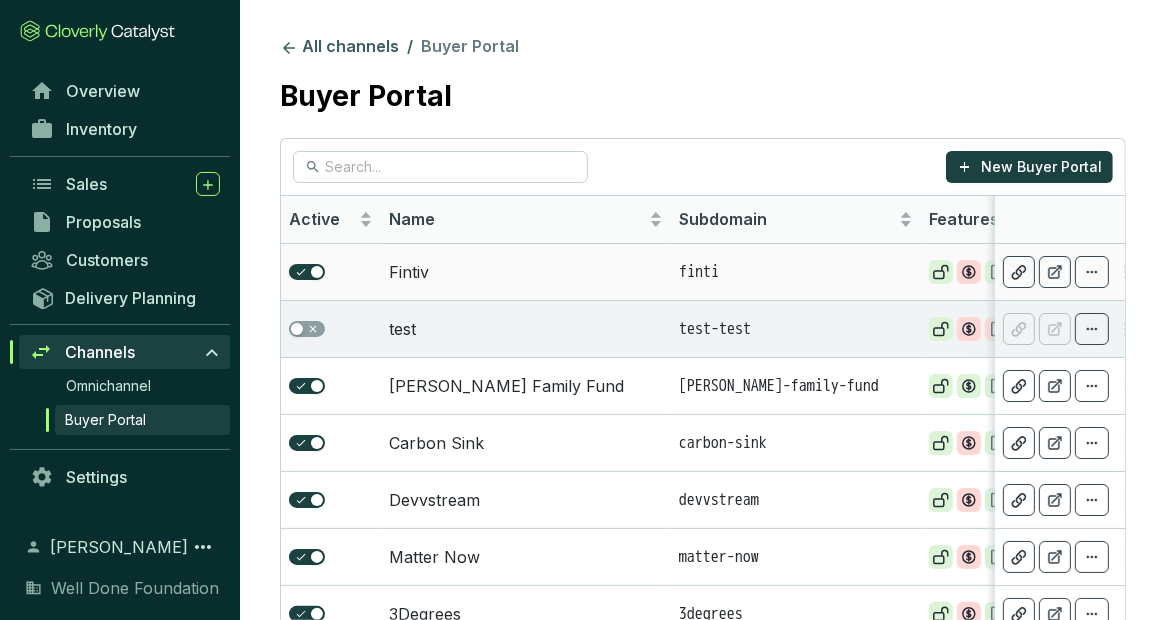 click on "finti" at bounding box center [796, 273] 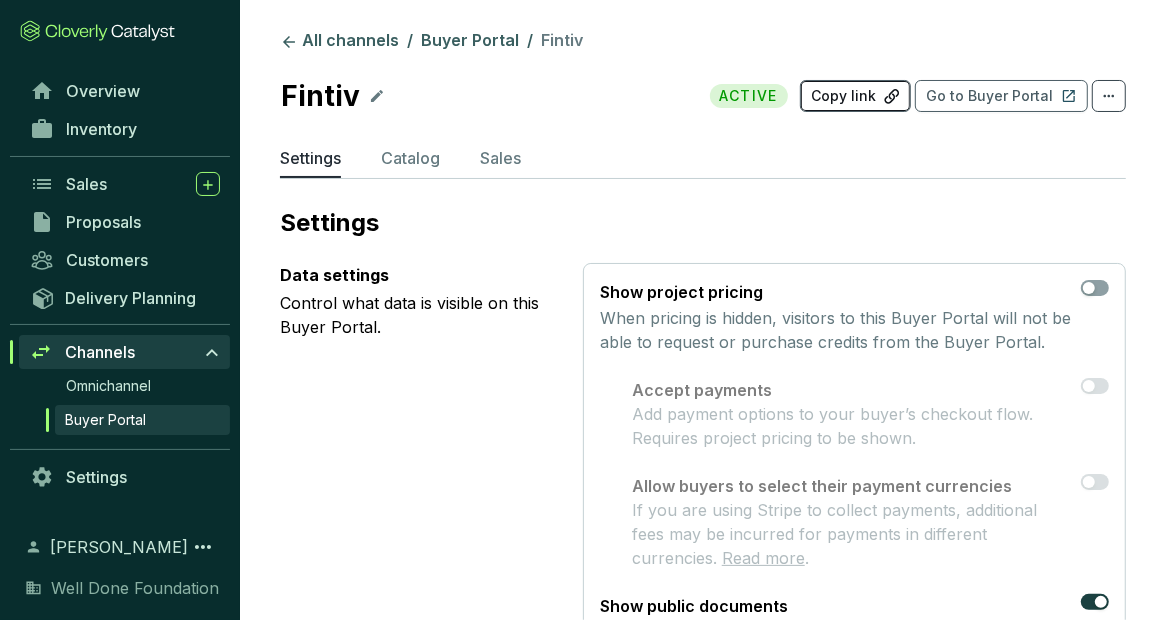 click on "Copy link" at bounding box center (843, 96) 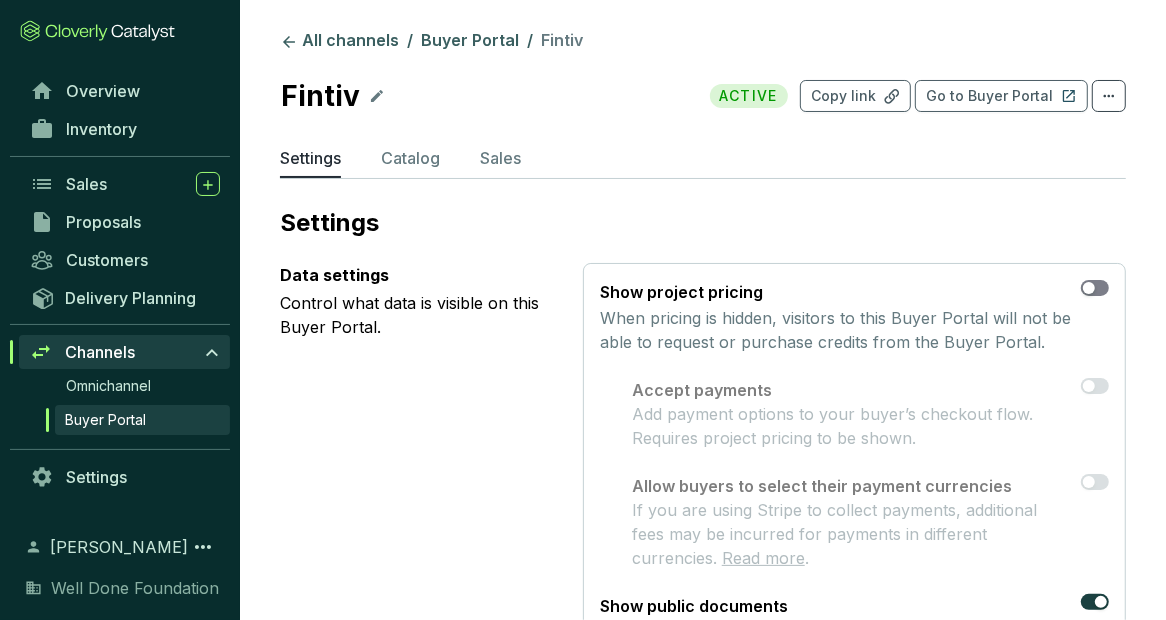 click at bounding box center [1089, 288] 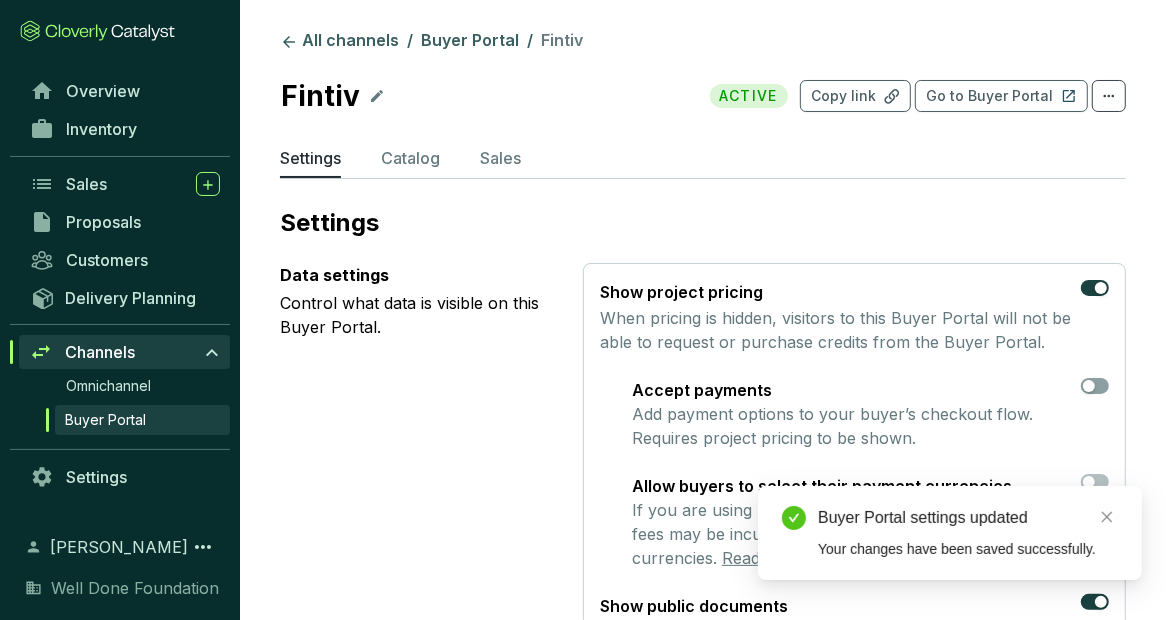 click on "When pricing is hidden, visitors to this Buyer Portal will not be able to request or purchase credits from the Buyer Portal." at bounding box center [836, 330] 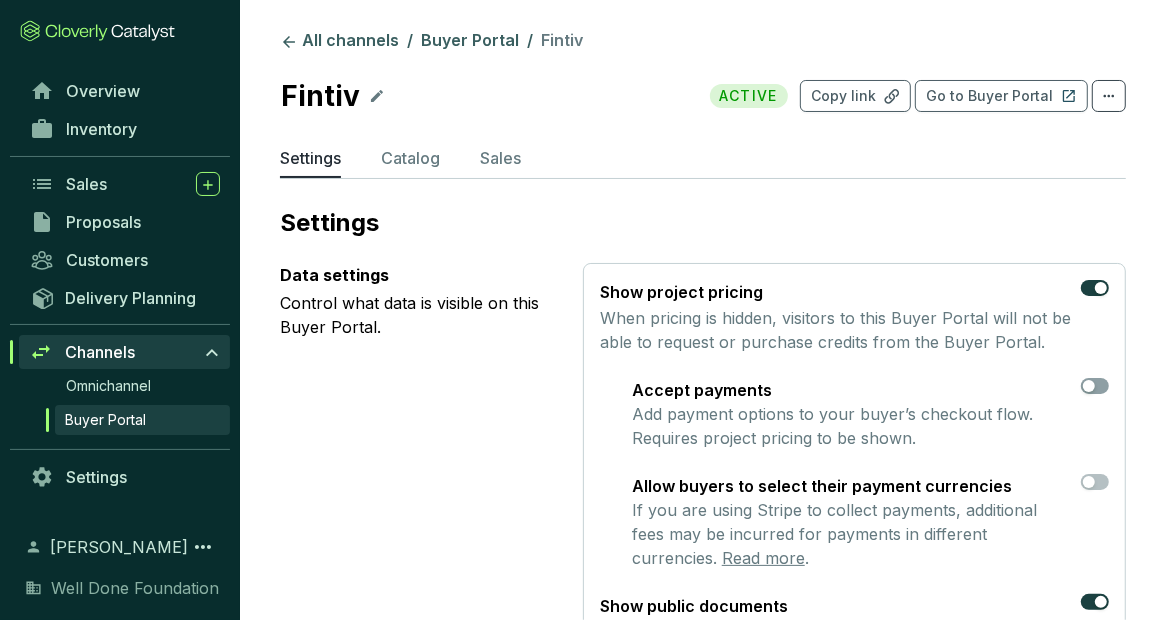 click on "Data settings Control what data is visible on this Buyer Portal." at bounding box center (415, 474) 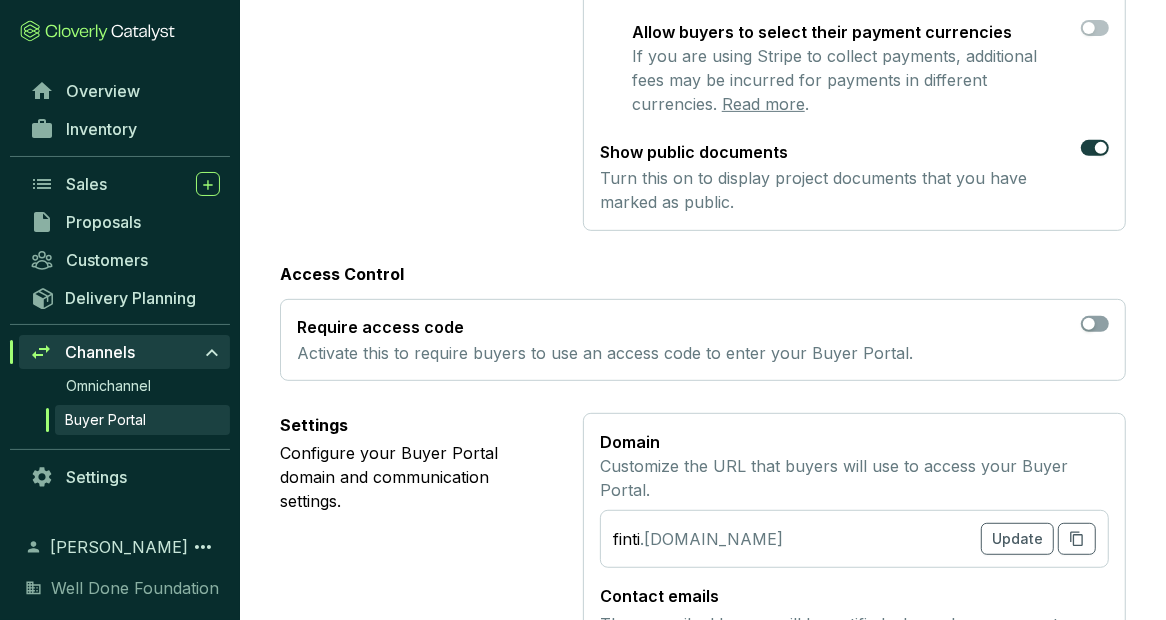 scroll, scrollTop: 542, scrollLeft: 0, axis: vertical 